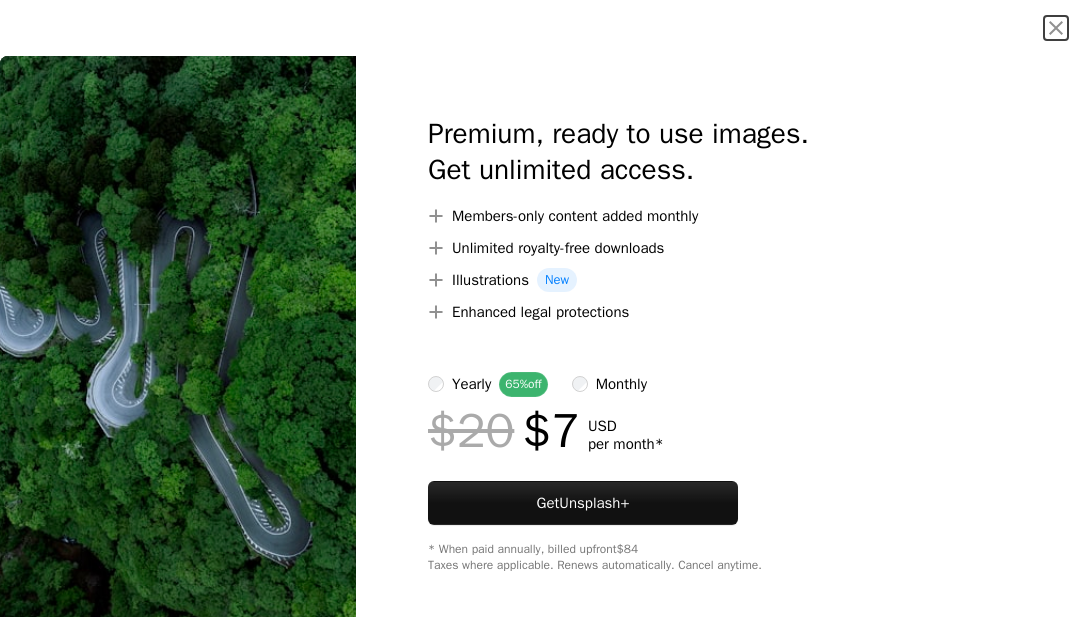 scroll, scrollTop: 250604, scrollLeft: 0, axis: vertical 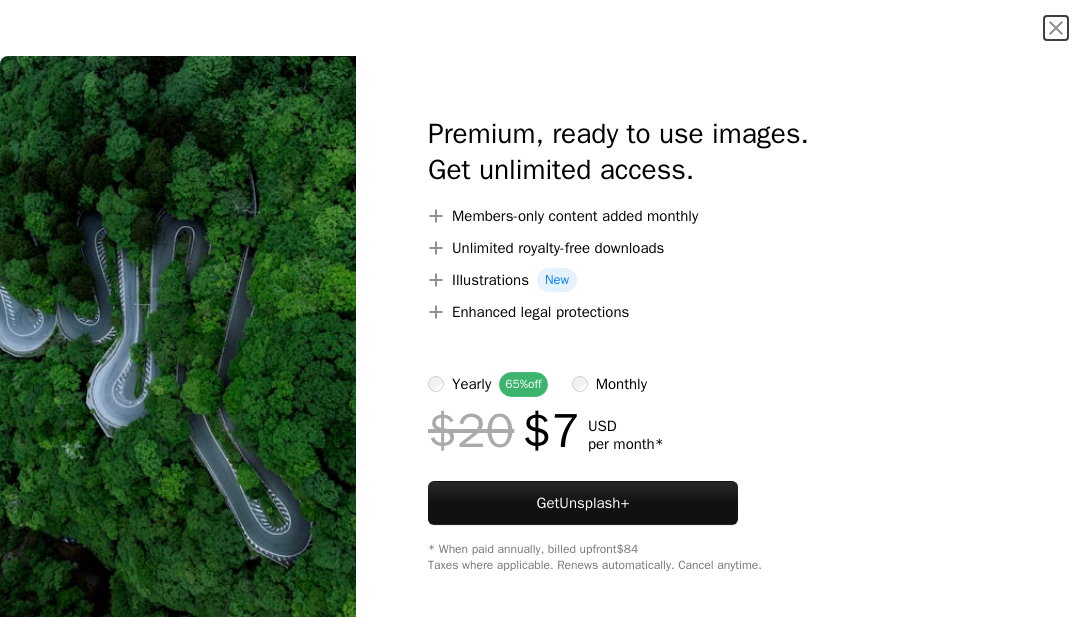 click on "An X shape" at bounding box center [1056, 28] 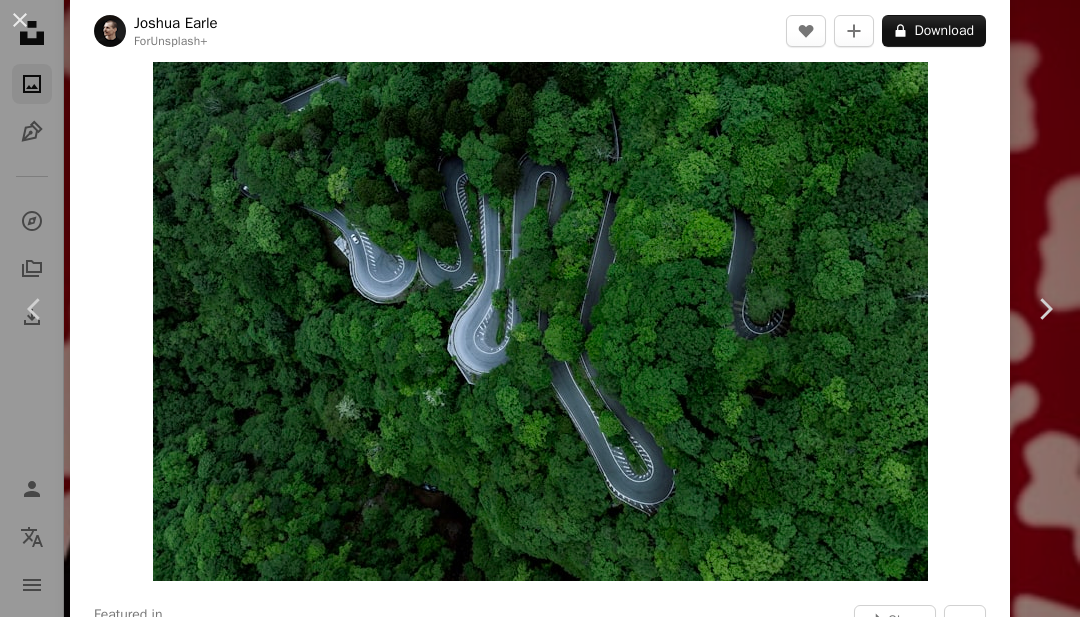 click on "Chevron right" at bounding box center (1045, 309) 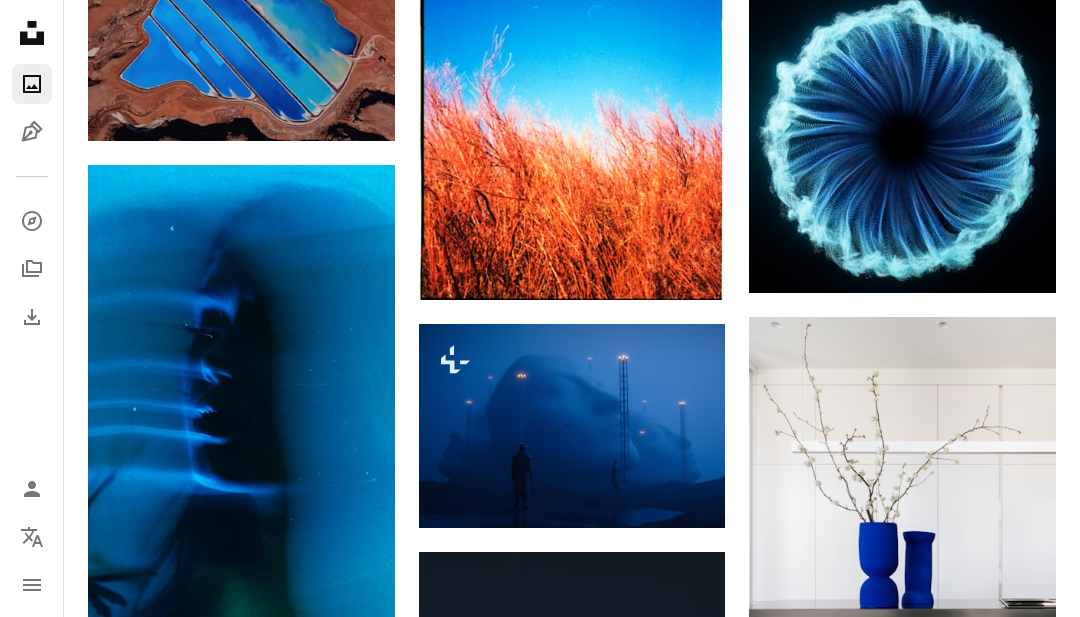 scroll, scrollTop: 22076, scrollLeft: 0, axis: vertical 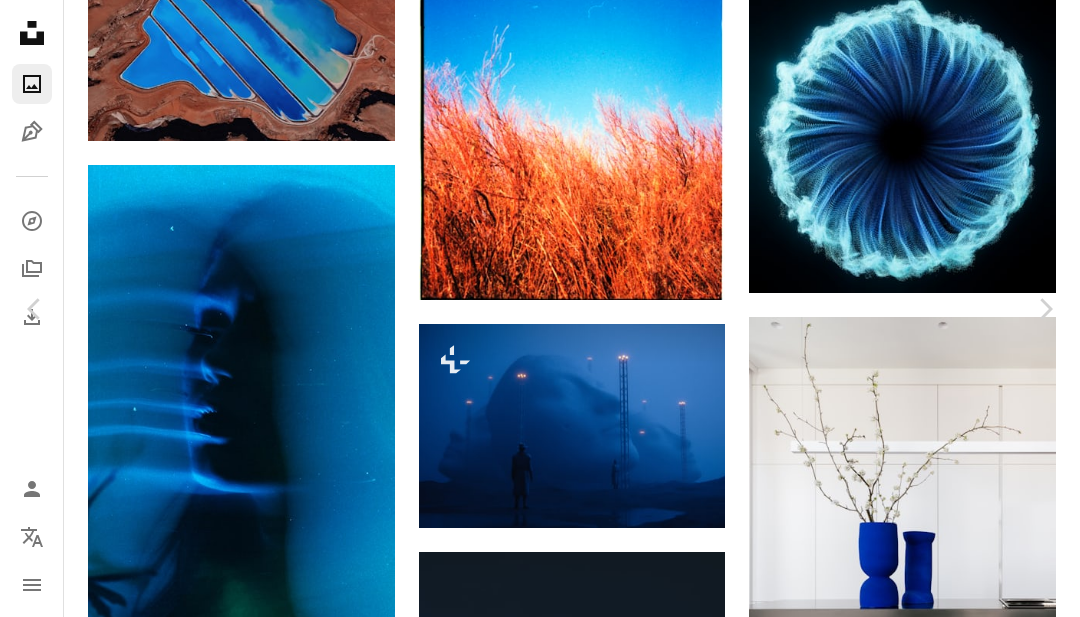 click on "An X shape Chevron left Chevron right [FIRST] [LAST] For  Unsplash+ A heart A plus sign A lock Download Zoom in A forward-right arrow Share More Actions Weather › Fog A group of people gazes at towering surreal sculptures veiled in thick night fog. 3D render. Calendar outlined Published  4 weeks ago Safety Licensed under the  Unsplash+ License wallpaper background night 3d render digital art cinematic evening moody mysterious 3d art night time grainy night scene 3d image digital render dramatic lighting nightfall digital minimalism cinematic lighting moody lighting Public domain images From this series Plus sign for Unsplash+ Plus sign for Unsplash+ Plus sign for Unsplash+ Plus sign for Unsplash+ Related images Plus sign for Unsplash+ A heart A plus sign [FIRST] [LAST] For  Unsplash+ A lock Download Plus sign for Unsplash+ A heart A plus sign [FIRST] [LAST] For  Unsplash+ A lock Download Plus sign for Unsplash+ A heart A plus sign [FIRST] [LAST] For  Unsplash+ A lock Download Plus sign for Unsplash+" at bounding box center [540, 6543] 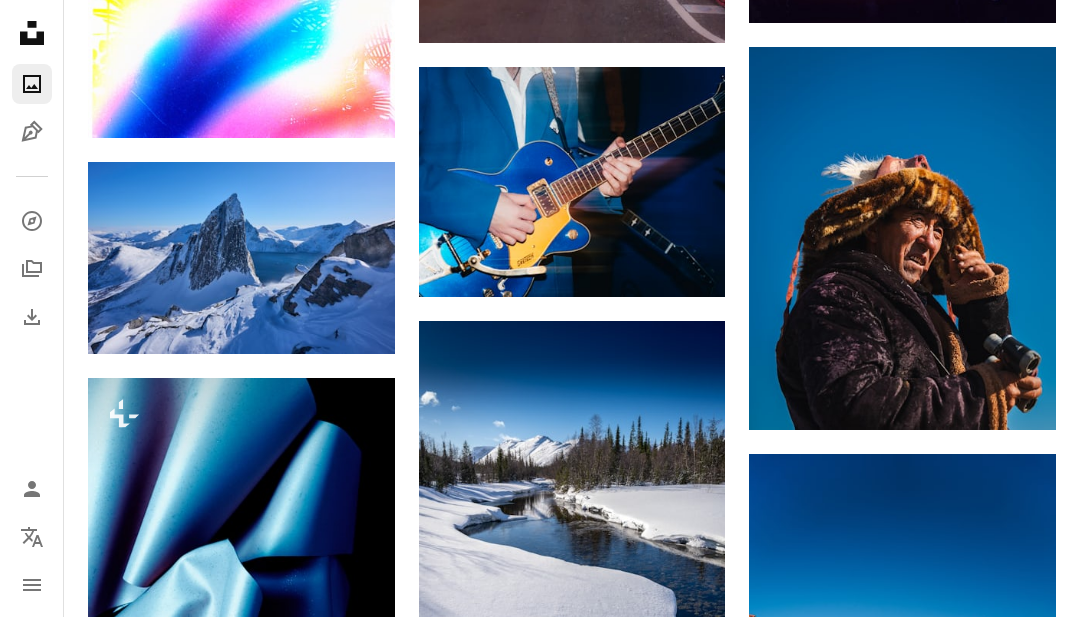 scroll, scrollTop: 21116, scrollLeft: 0, axis: vertical 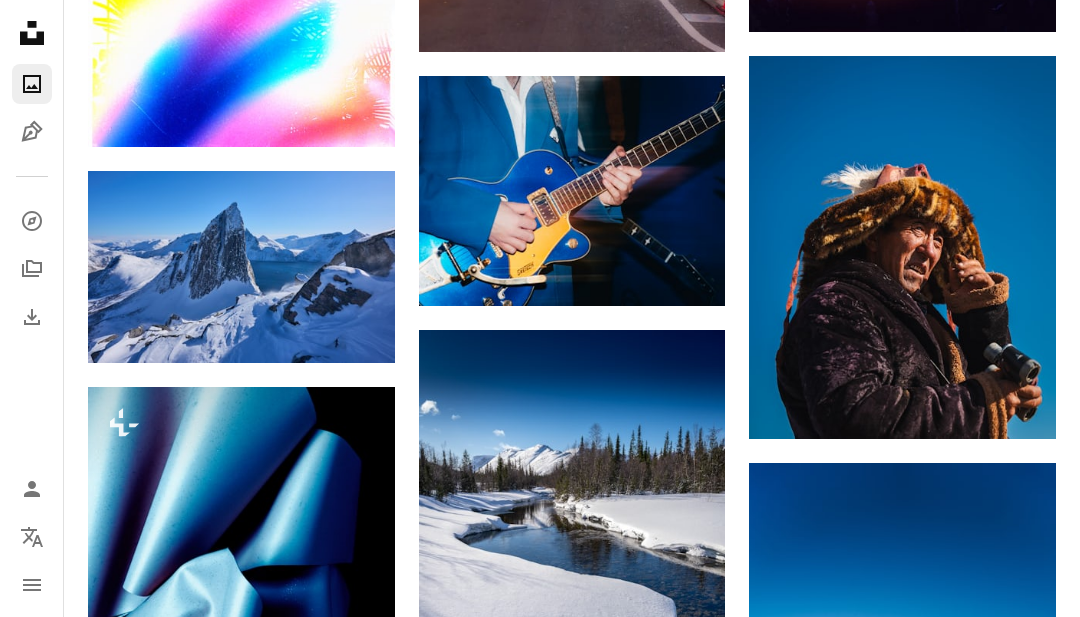 click at bounding box center (241, 267) 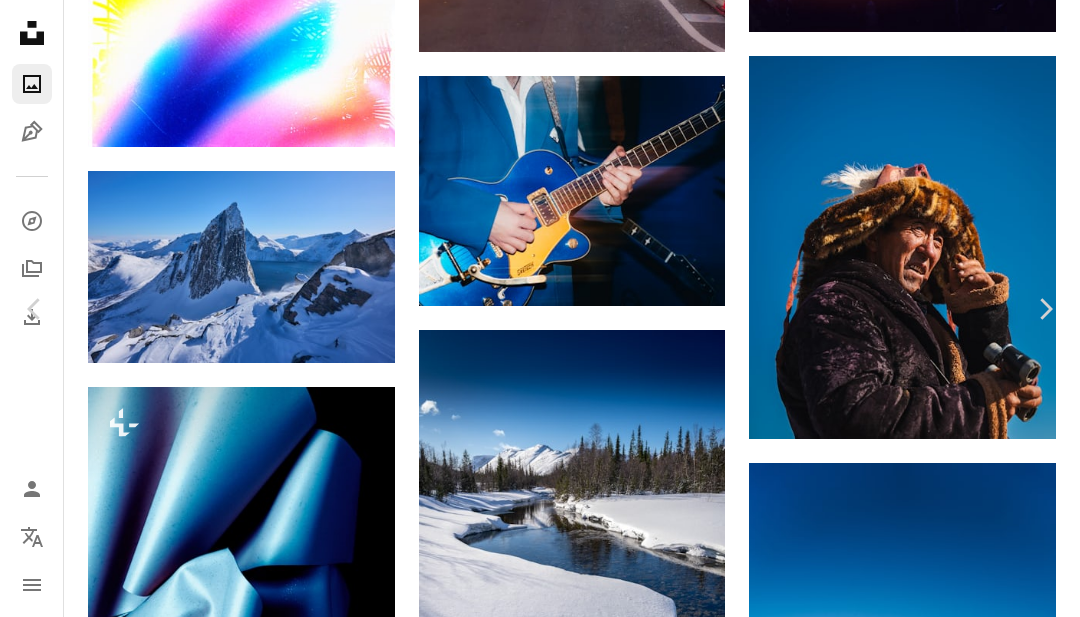 click on "Download free" at bounding box center [896, 7242] 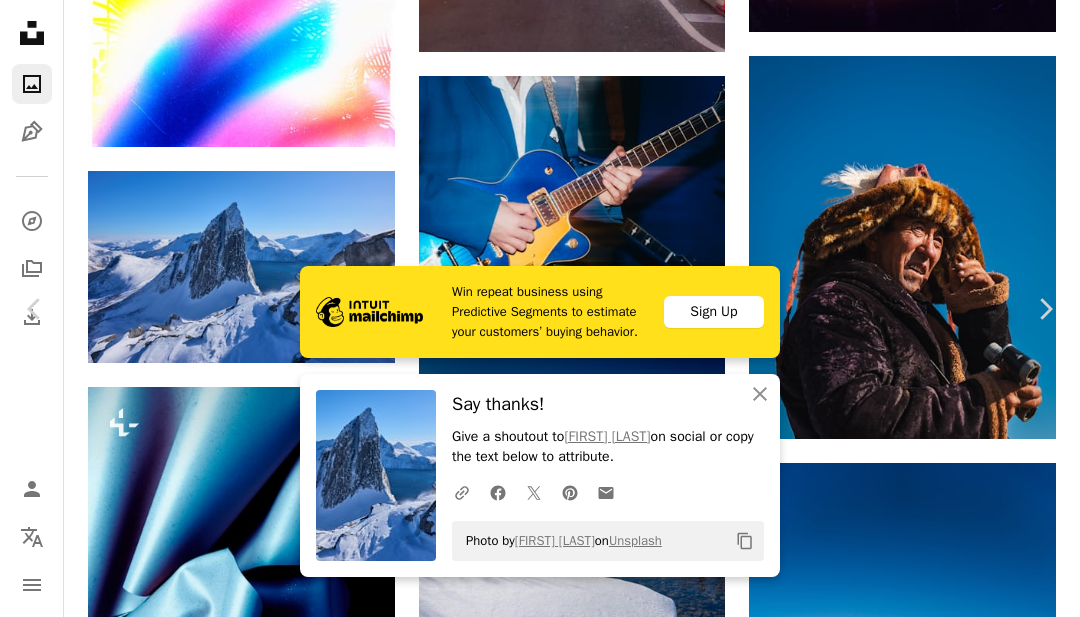 click on "An X shape Chevron left Chevron right Win repeat business using Predictive Segments to estimate your customers’ buying behavior. Sign Up An X shape Close Say thanks! Give a shoutout to  [FIRST] [LAST]  on social or copy the text below to attribute. A URL sharing icon (chains) Facebook icon X (formerly Twitter) icon Pinterest icon An envelope Photo by  [FIRST] [LAST]  on  Unsplash
Copy content [FIRST] [LAST] [USERNAME] A heart A plus sign Download free Chevron down Zoom in Views 909,337 Downloads 8,042 Featured in Travel A forward-right arrow Share Info icon Info More Actions A map marker Segla, Fjordgard, [COUNTRY] Calendar outlined Published on  March 30, 2025 Camera SONY, ILCE-7M4 Safety Free to use under the  Unsplash License winter snow norway senja scenery ice outdoors mountain range glacier panoramic peak Creative Commons images Browse premium related images on iStock  |  Save 20% with code UNSPLASH20 View more on iStock  ↗ Related images A heart A plus sign Andrea Capiello Arrow pointing down A heart" at bounding box center [540, 7503] 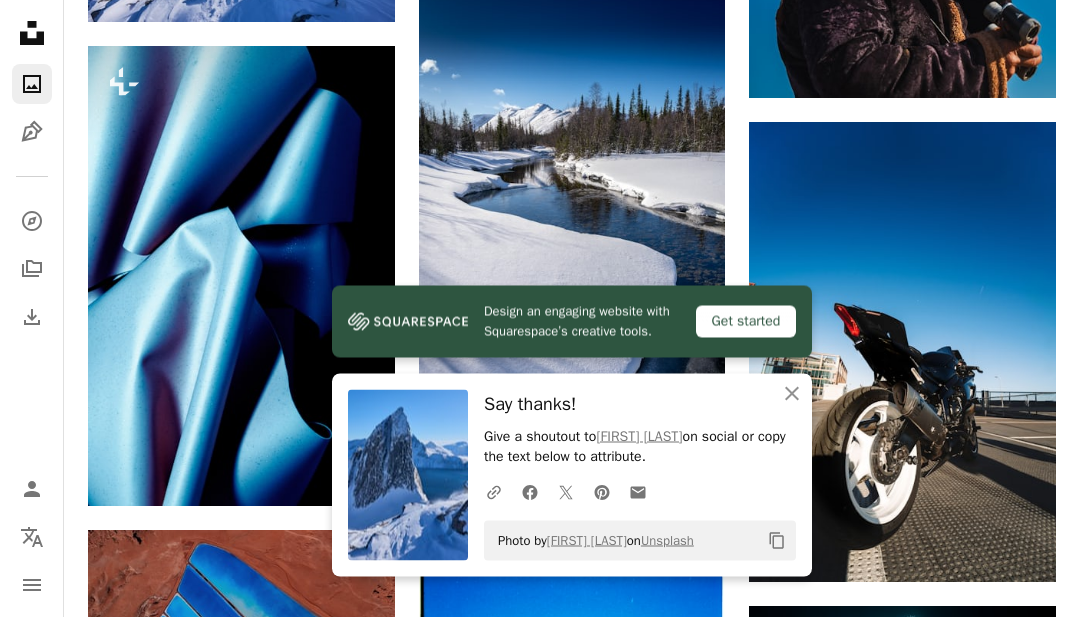 click on "An X shape" 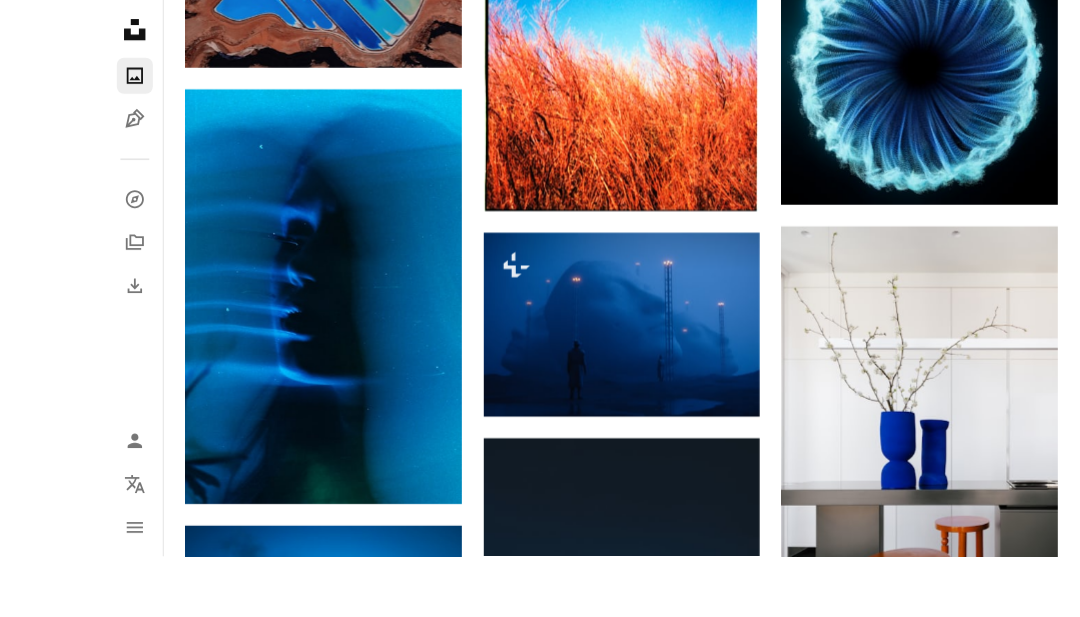 scroll, scrollTop: 22200, scrollLeft: 0, axis: vertical 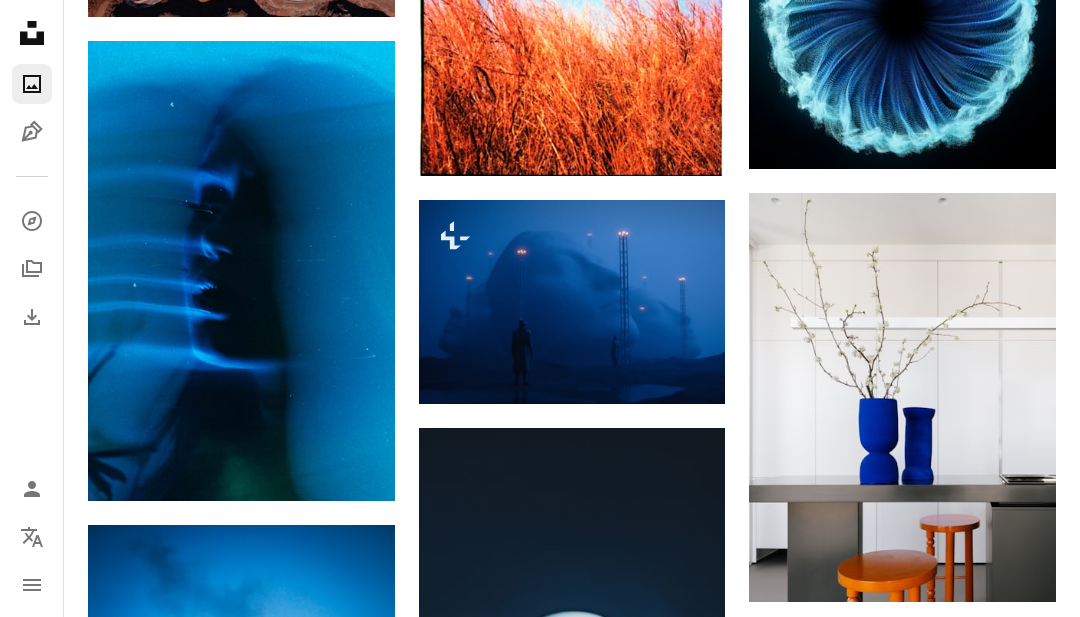 click at bounding box center [572, 302] 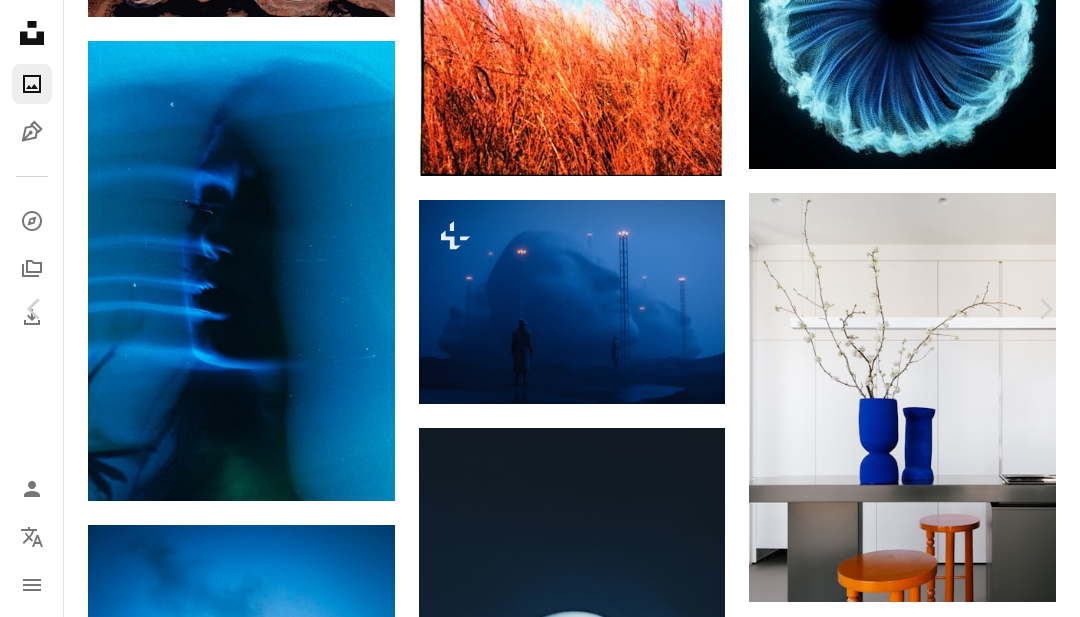 click at bounding box center [110, 6158] 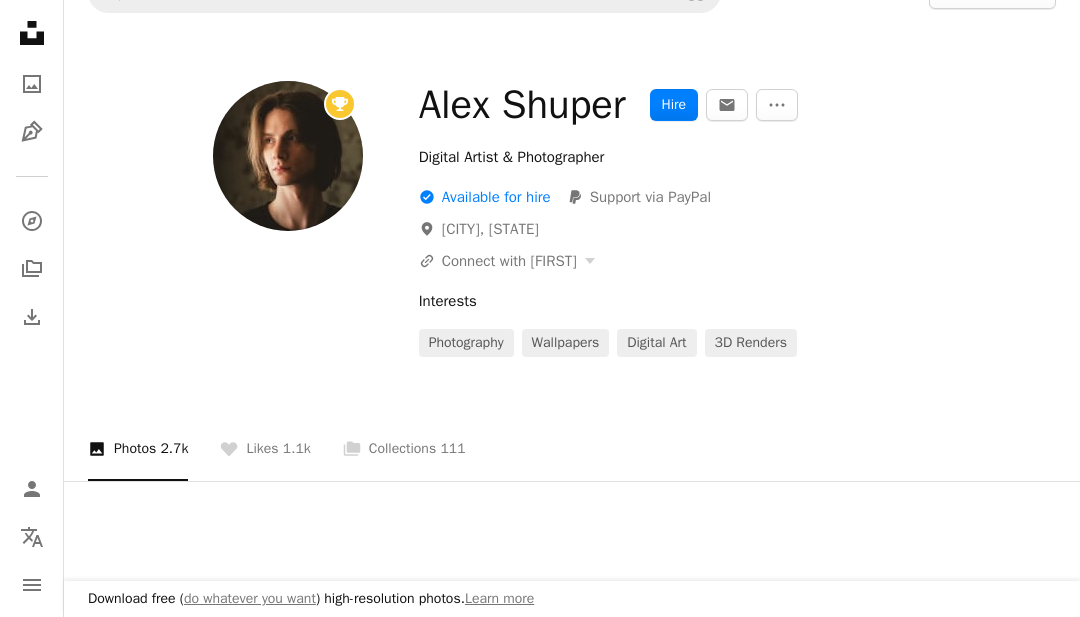 click on "Download free ( do whatever you want ) high-resolution photos.  Learn more Unsplash logo Unsplash Home A photo Pen Tool A compass A stack of folders Download Person Localization icon navigation menu A magnifying glass Visual search Get Unsplash+ Log in Submit an image [FIRST] [LAST] Hire An envelope More Actions Digital Artist & Photographer A checkmark inside of a circle Available for hire PayPal icon Support via PayPal A map marker Liepaja, [COUNTRY] A URL sharing icon (chains) Connect with [FIRST] Interests Photography Wallpapers Digital Art 3D Renders A photo Photos   2.7k A heart Likes   1.1k A stack of folders Collections   111 Today Images Backgrounds Wallpapers" at bounding box center (540, 289) 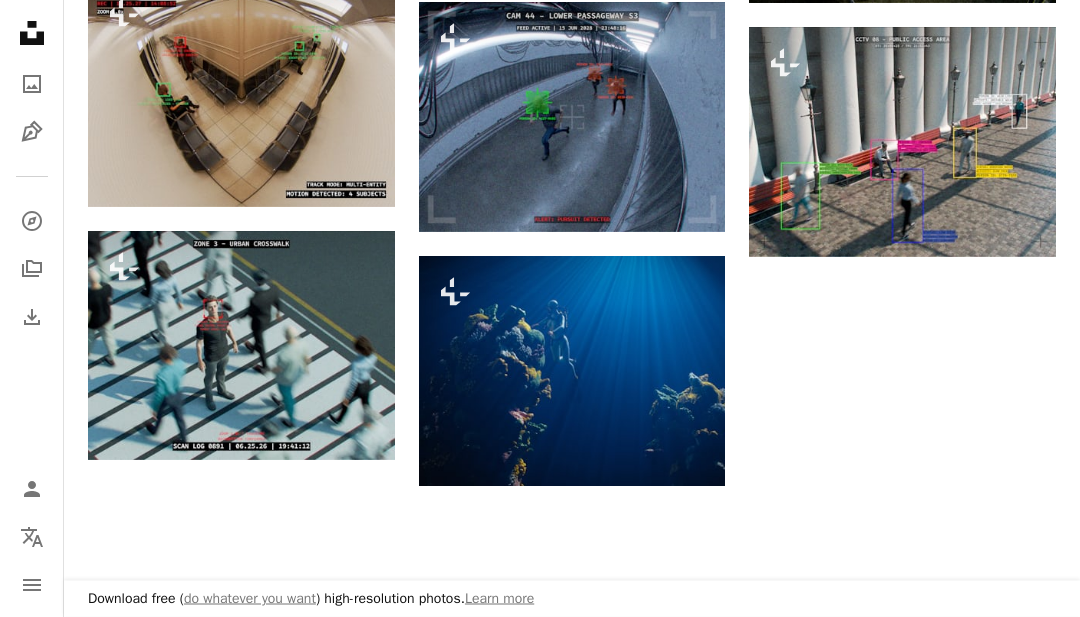 scroll, scrollTop: 1809, scrollLeft: 0, axis: vertical 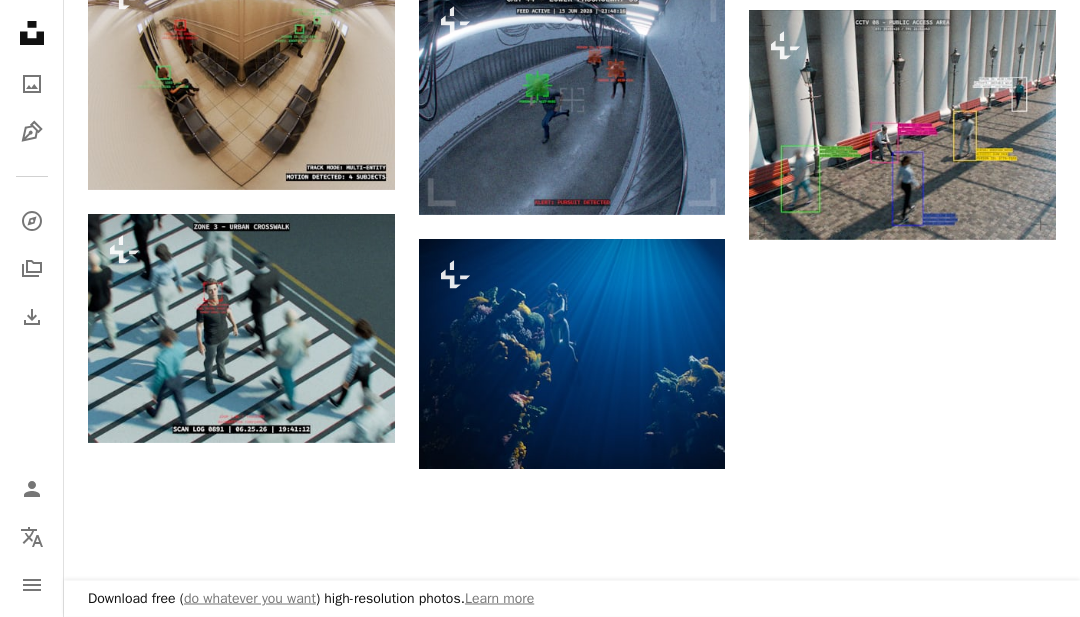 click on "Load more" at bounding box center (572, 694) 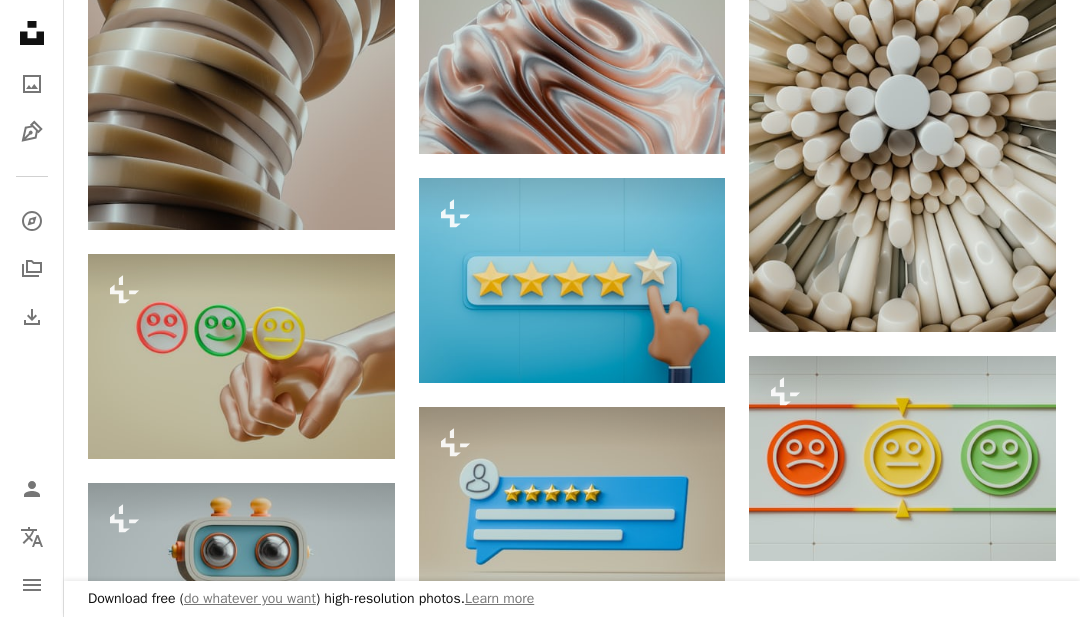 scroll, scrollTop: 18988, scrollLeft: 0, axis: vertical 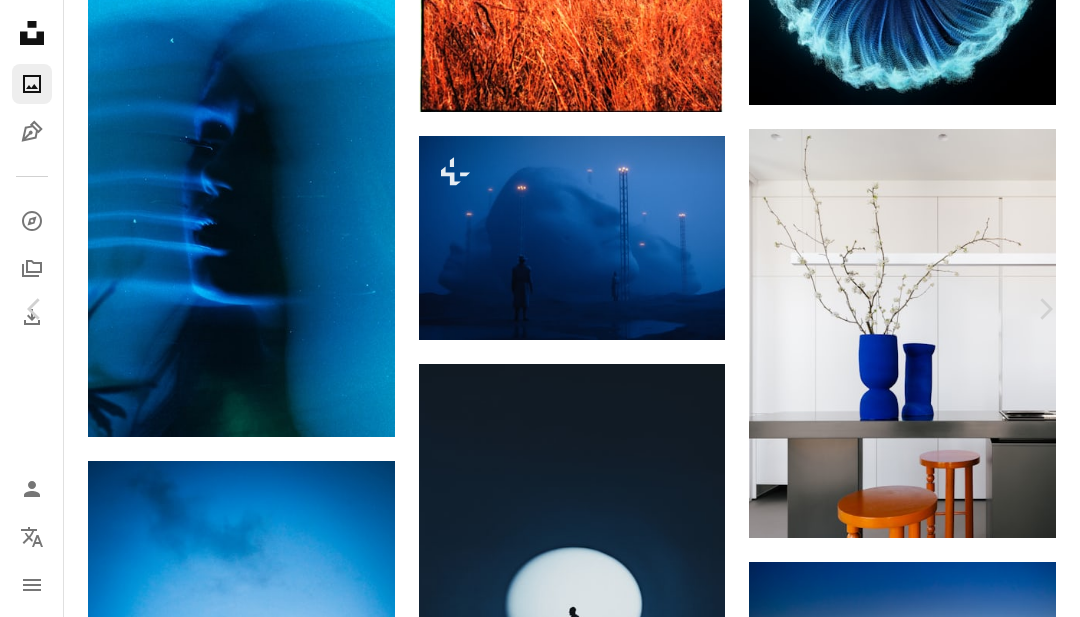click on "An X shape Chevron left Chevron right [FIRST] [LAST] For  Unsplash+ A heart A plus sign A lock Download Zoom in A forward-right arrow Share More Actions Weather › Fog A group of people gazes at towering surreal sculptures veiled in thick night fog. 3D render. Calendar outlined Published  4 weeks ago Safety Licensed under the  Unsplash+ License wallpaper background night 3d render digital art cinematic evening moody mysterious 3d art night time grainy night scene 3d image digital render dramatic lighting nightfall digital minimalism cinematic lighting moody lighting Public domain images From this series Plus sign for Unsplash+ Plus sign for Unsplash+ Plus sign for Unsplash+ Plus sign for Unsplash+ Related images Plus sign for Unsplash+ A heart A plus sign [FIRST] [LAST] For  Unsplash+ A lock Download Plus sign for Unsplash+ A heart A plus sign [FIRST] [LAST] For  Unsplash+ A lock Download Plus sign for Unsplash+ A heart A plus sign [FIRST] [LAST] For  Unsplash+ A lock Download Plus sign for Unsplash+" at bounding box center [540, 6355] 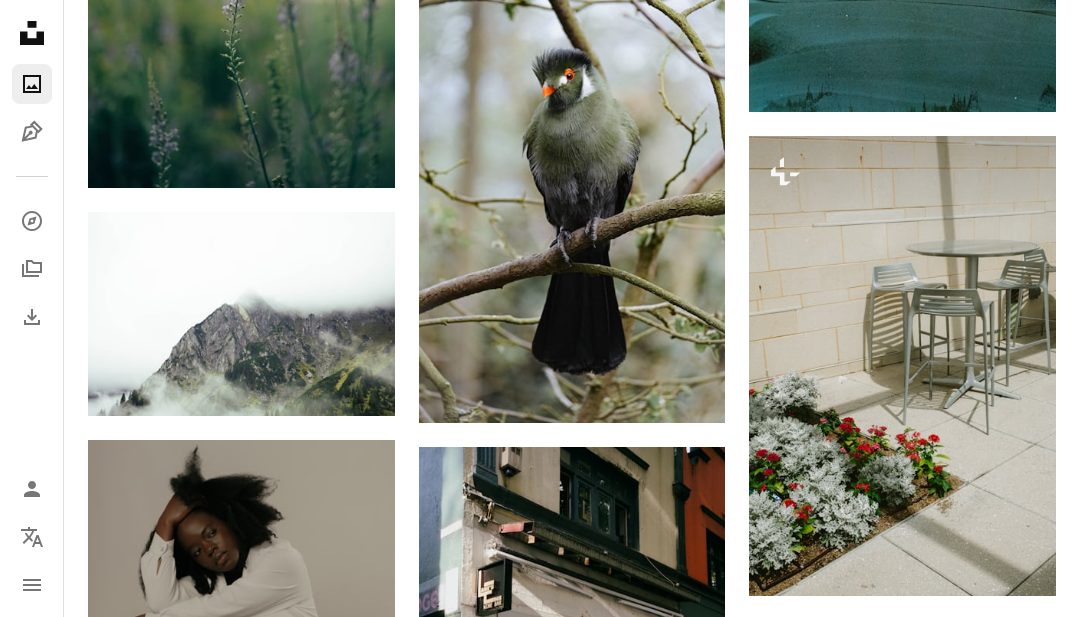 scroll, scrollTop: 26832, scrollLeft: 0, axis: vertical 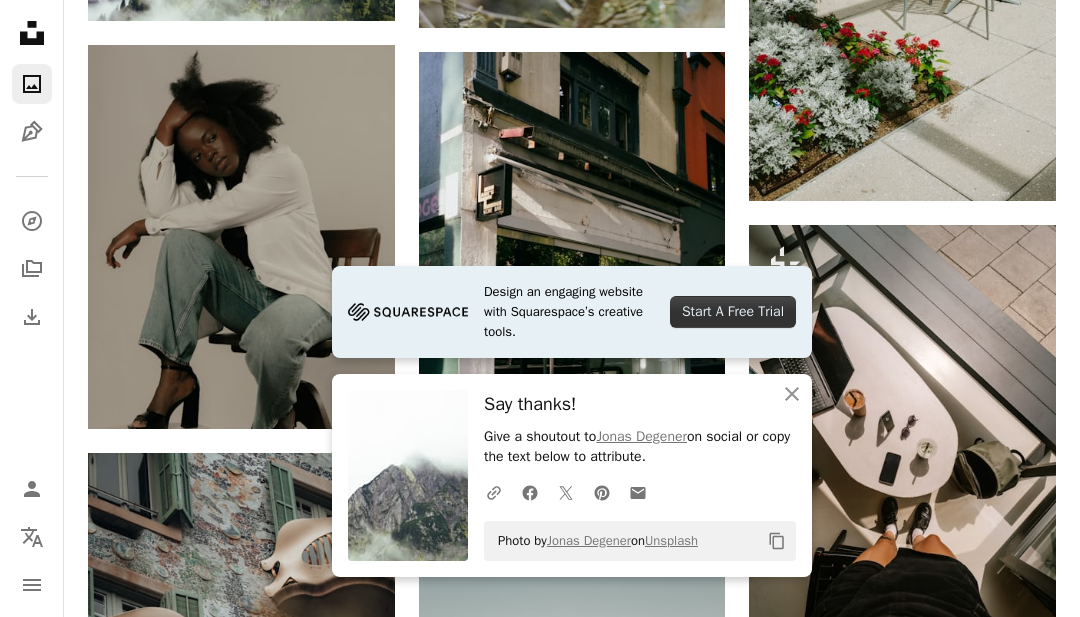 click on "An X shape" 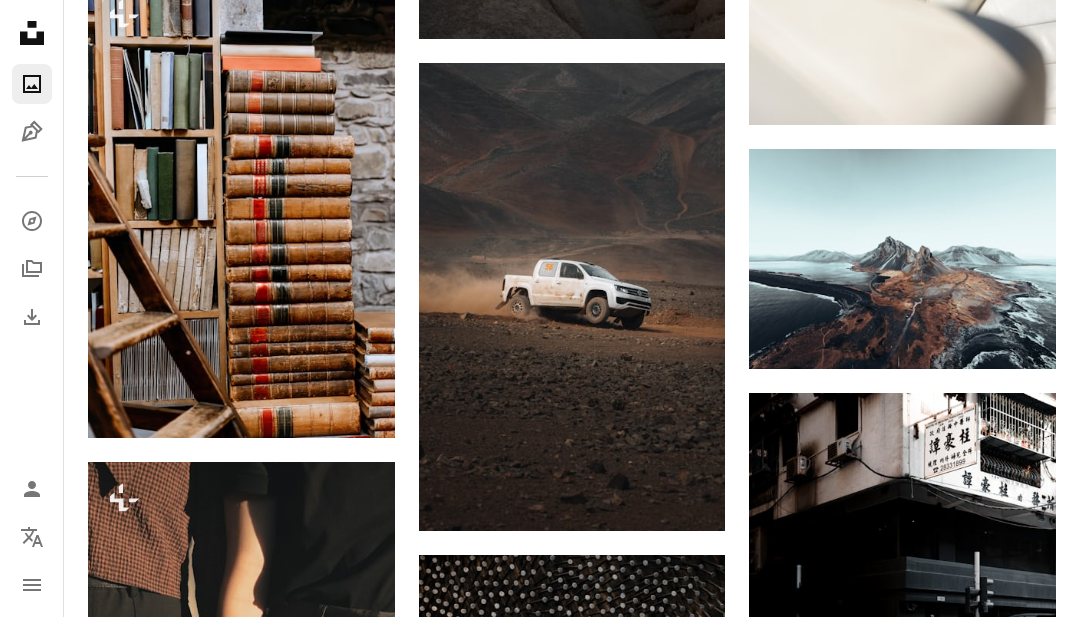 scroll, scrollTop: 28186, scrollLeft: 0, axis: vertical 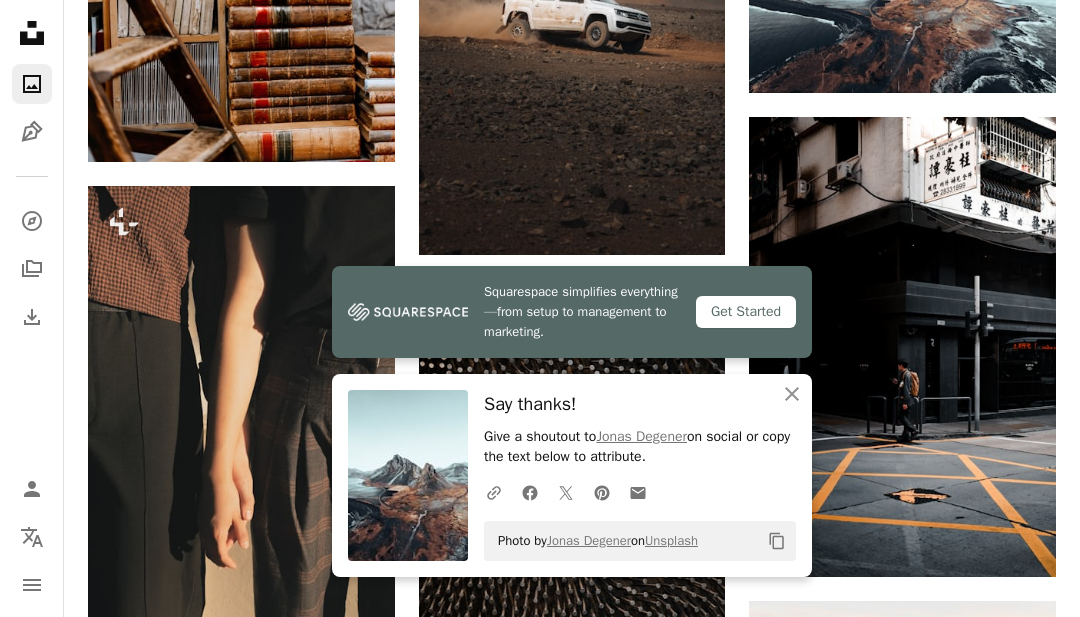 click 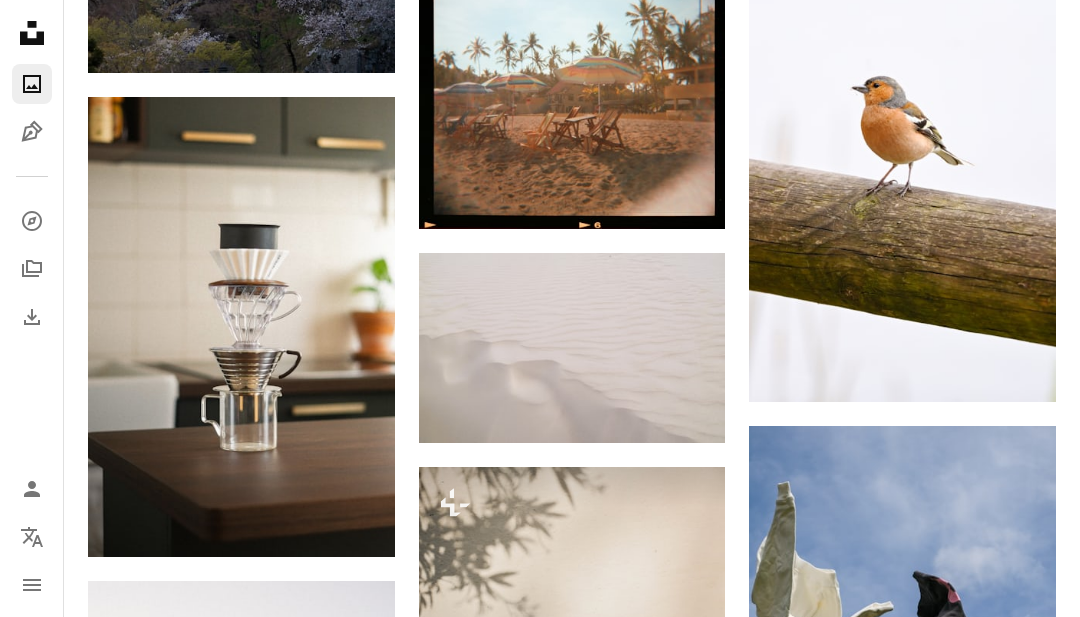 scroll, scrollTop: 33092, scrollLeft: 0, axis: vertical 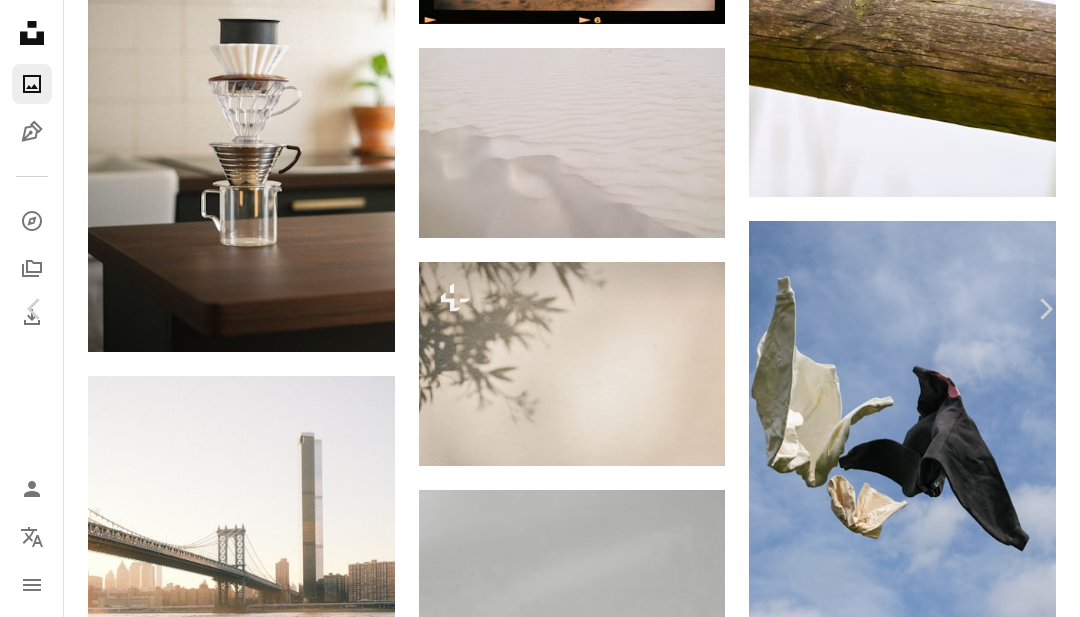 click on "An X shape Chevron left Chevron right [FIRST] [USERNAME] A heart A plus sign Download free Chevron down Zoom in Views 276,834 Downloads 4,750 Featured in Photos A forward-right arrow Share Info icon Info More Actions Dune A map marker [CITY], [STATE] Calendar outlined Published  4 weeks ago Camera NIKON CORPORATION, NIKON D5600 Safety Free to use under the  Unsplash License wallpaper background texture sand patterns dune desert germany outdoors Free pictures Browse premium related images on iStock  |  Save 20% with code UNSPLASH20 View more on iStock  ↗ Related images A heart A plus sign Wolfgang Hasselmann Arrow pointing down A heart A plus sign Greg Bulla Available for hire A checkmark inside of a circle Arrow pointing down A heart A plus sign [FIRST] [LAST] Available for hire A checkmark inside of a circle Arrow pointing down A heart A plus sign Bryan Williams Available for hire A checkmark inside of a circle Arrow pointing down Plus sign for Unsplash+ A heart A plus sign For  A lock" at bounding box center [540, 6074] 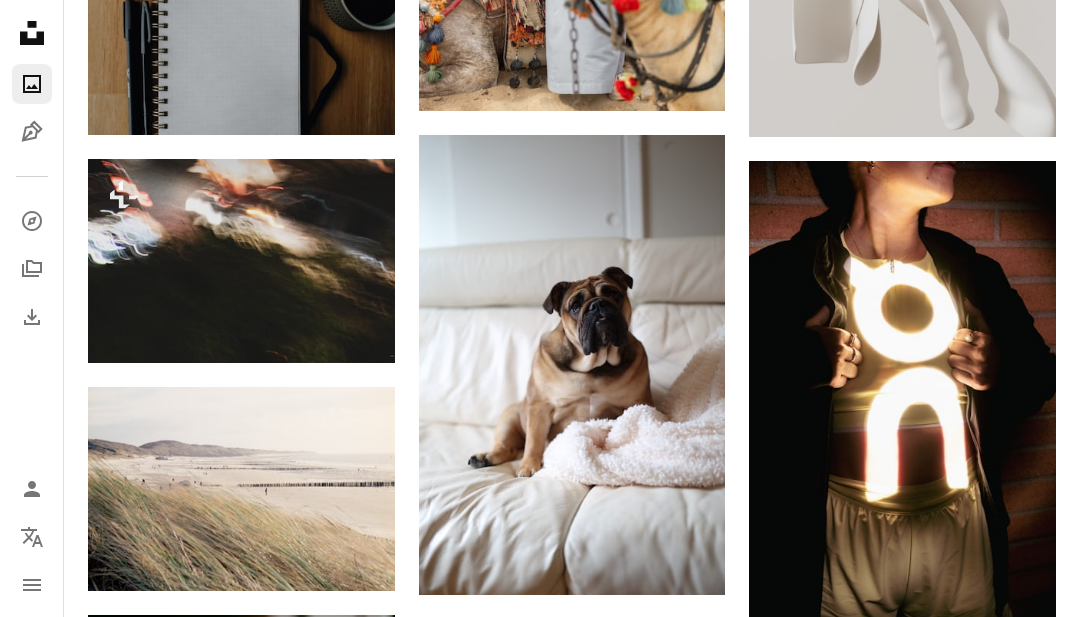 scroll, scrollTop: 35406, scrollLeft: 0, axis: vertical 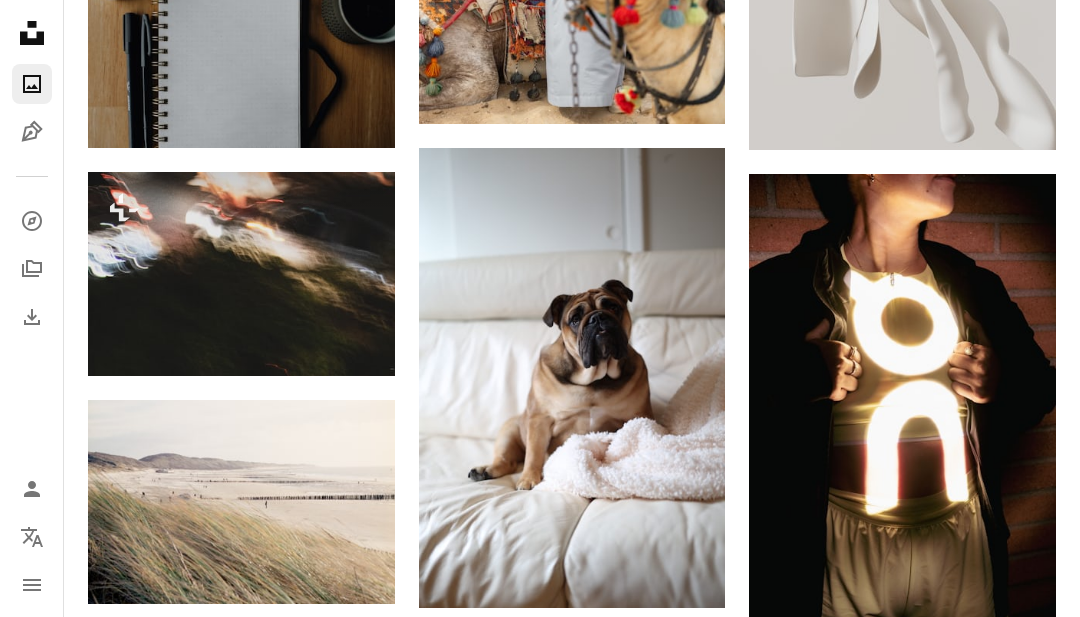 click on "Arrow pointing down" 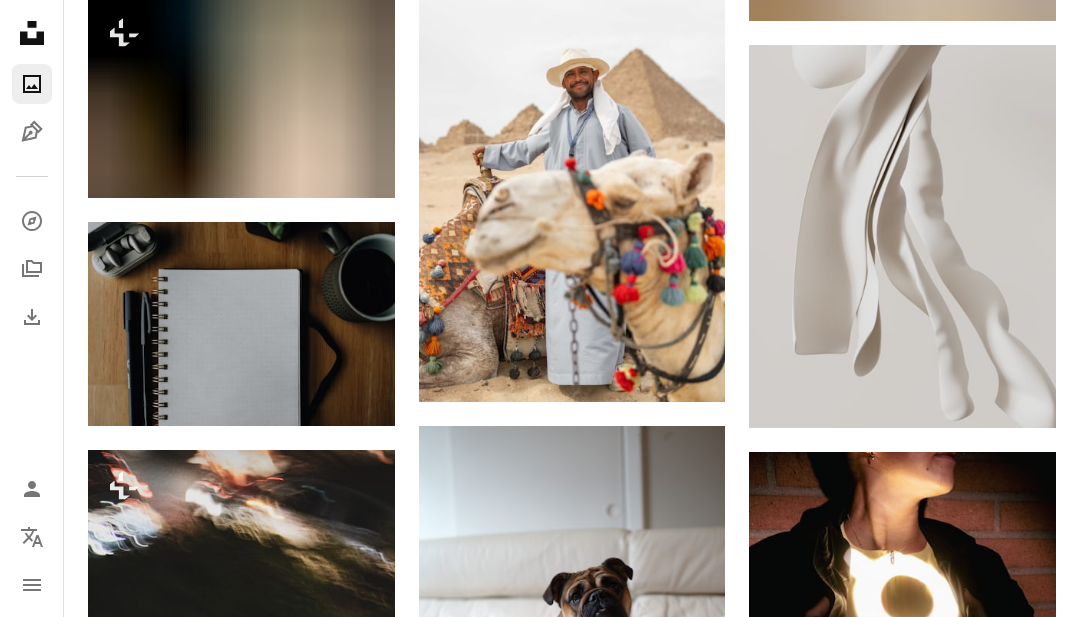 scroll, scrollTop: 35127, scrollLeft: 0, axis: vertical 